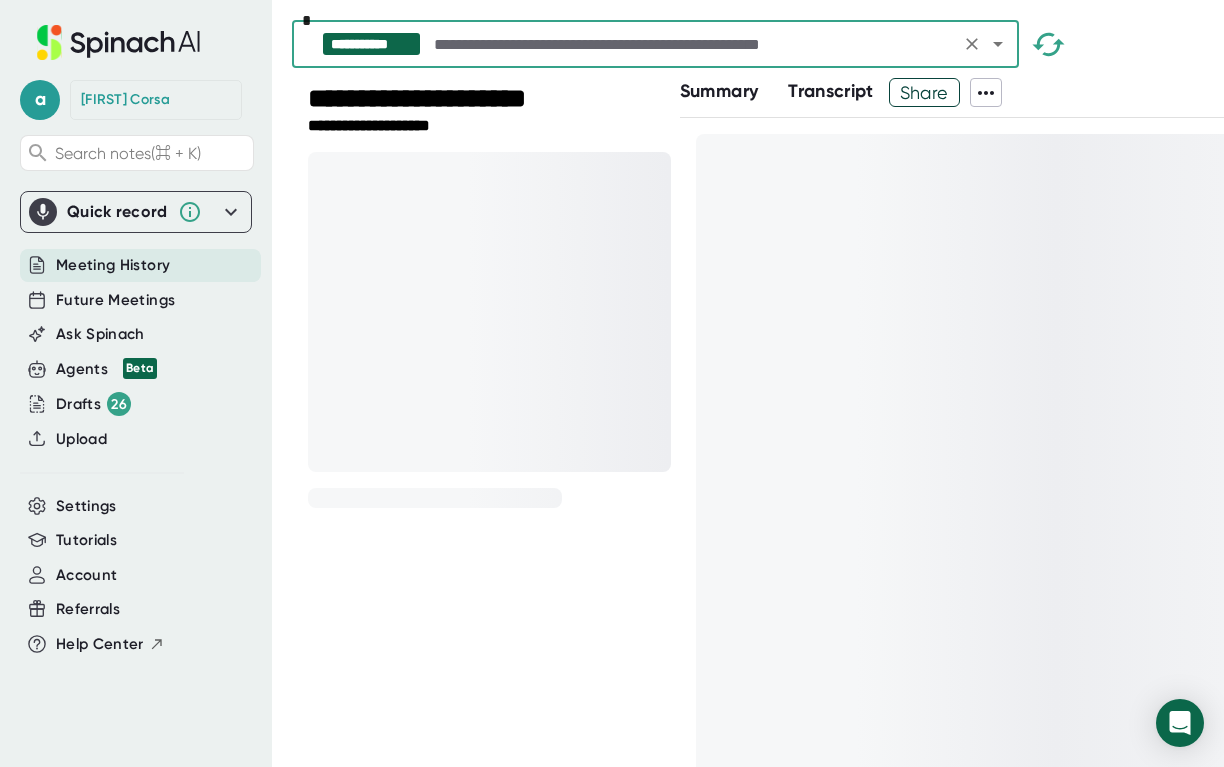 scroll, scrollTop: 0, scrollLeft: 0, axis: both 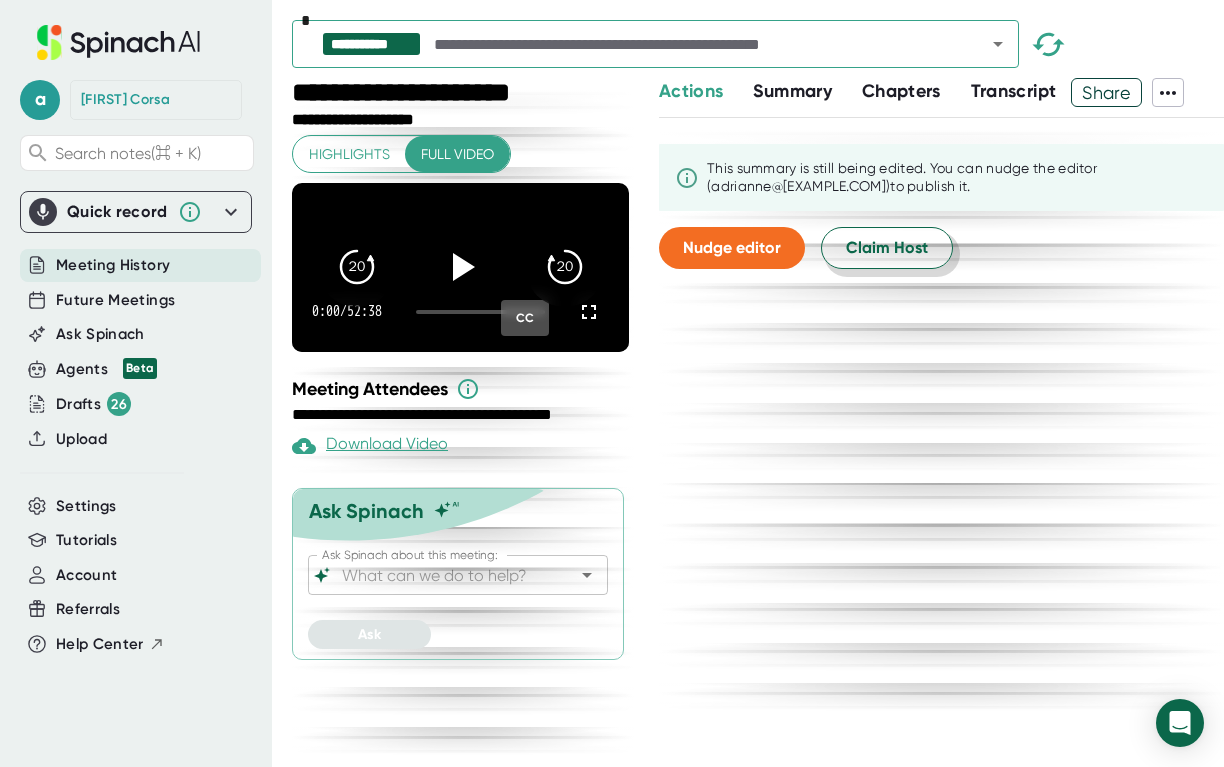 click on "Claim Host" at bounding box center (887, 248) 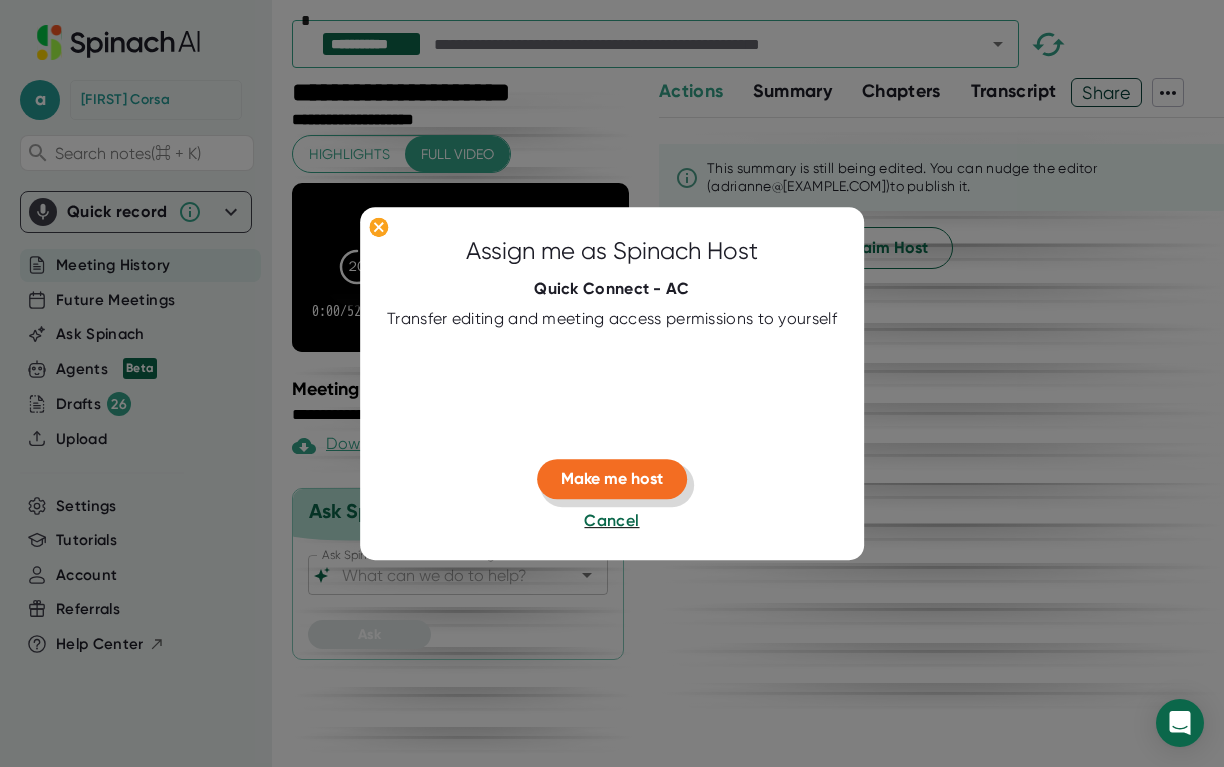 click on "Make me host" at bounding box center [612, 479] 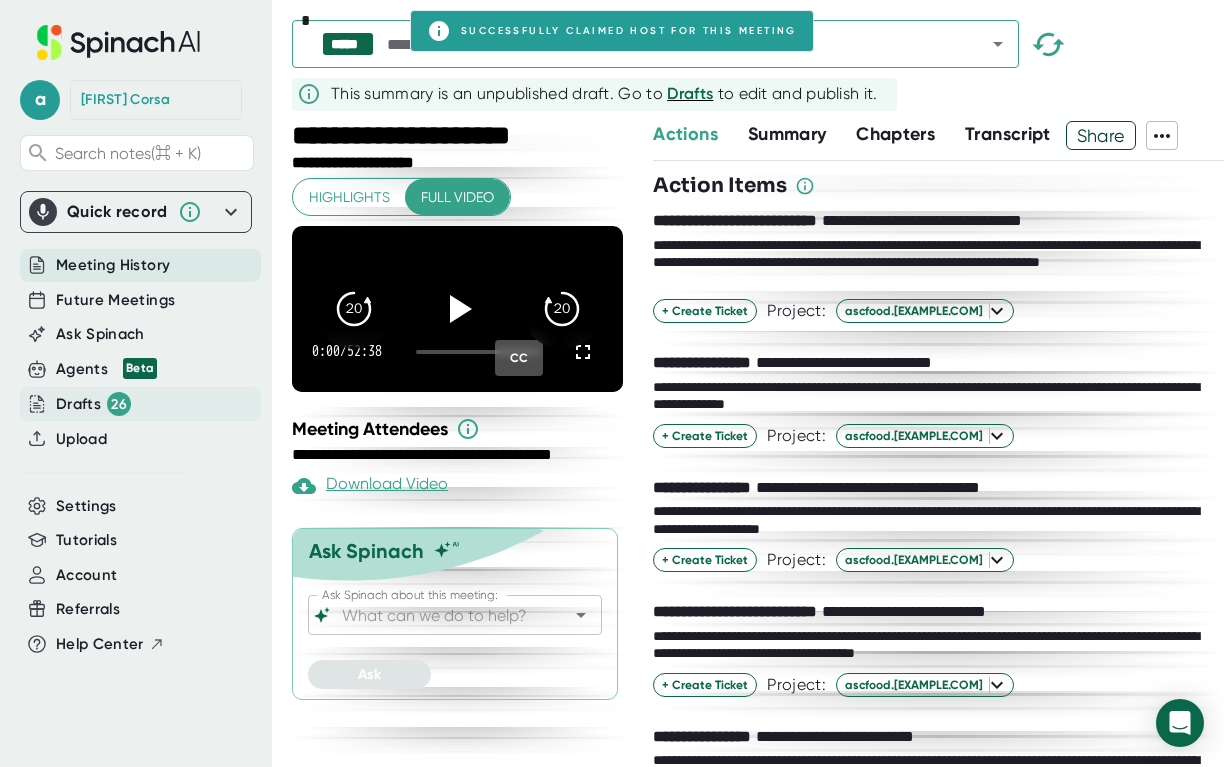 click on "Drafts   26" at bounding box center (93, 404) 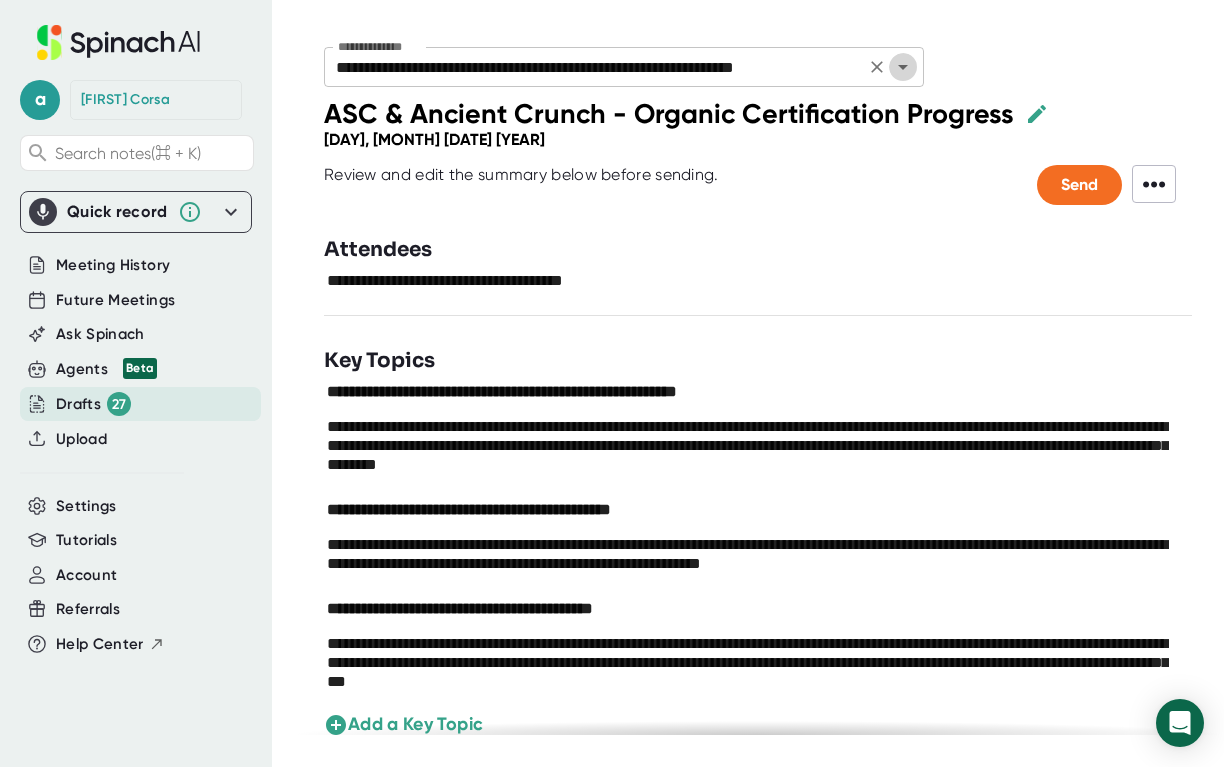 click 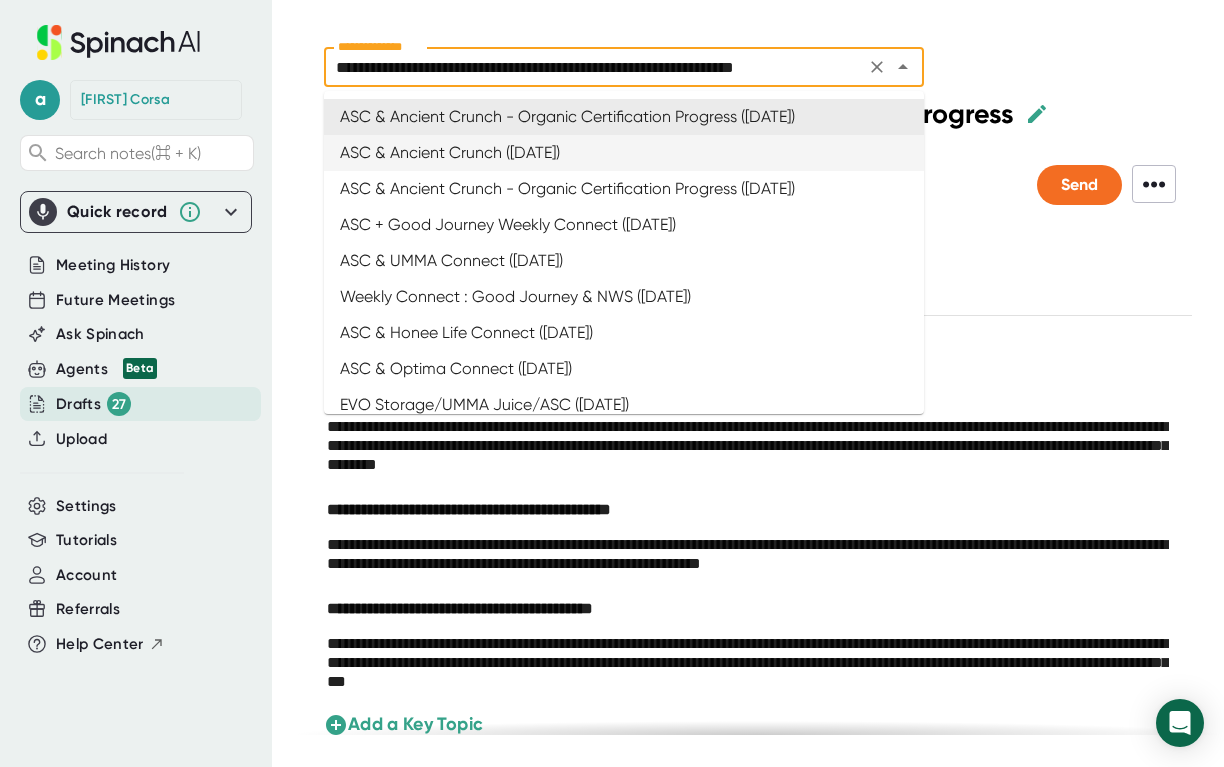 click on "ASC & Ancient Crunch ([DATE])" at bounding box center [624, 153] 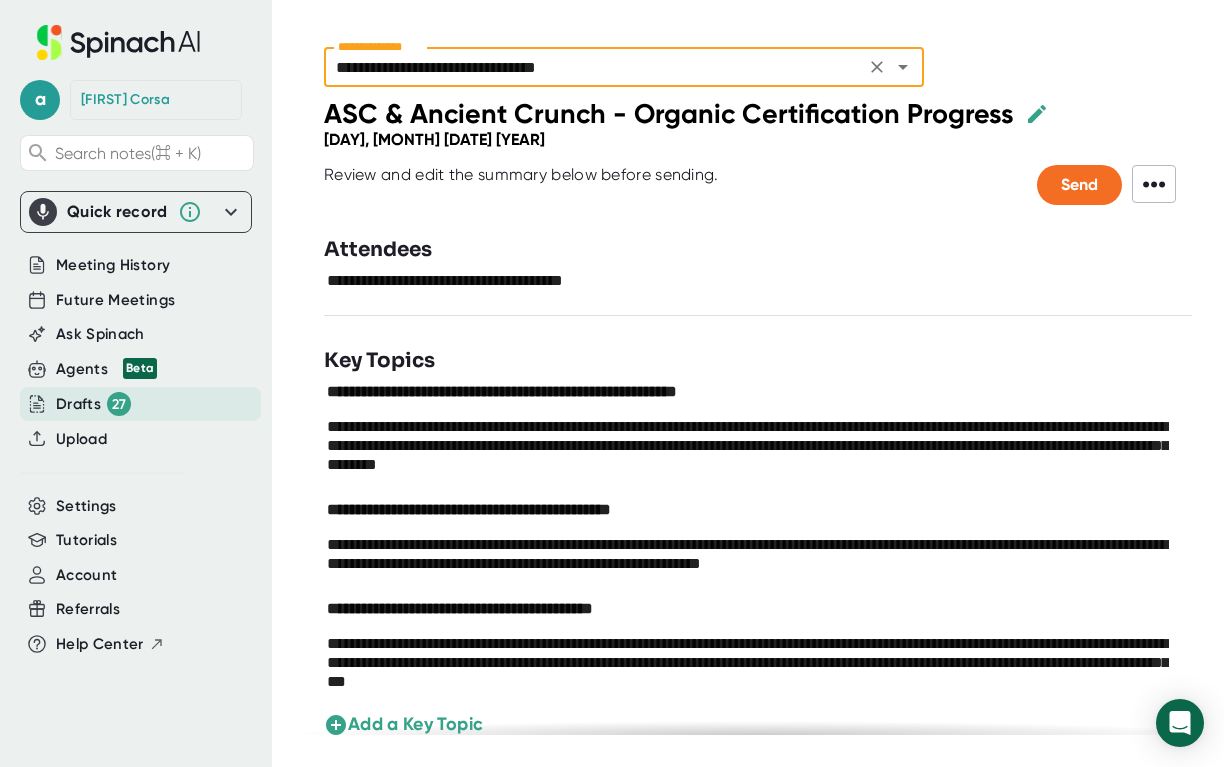 type on "**********" 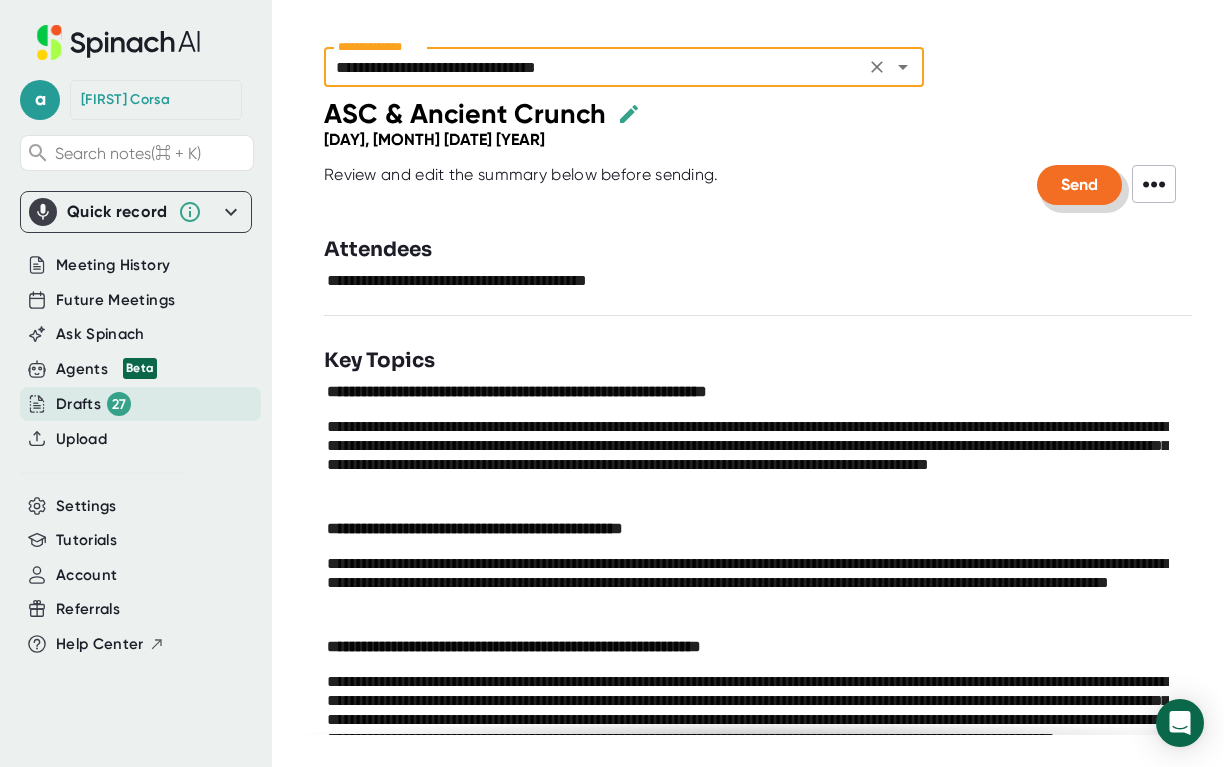 click on "Send" at bounding box center (1079, 184) 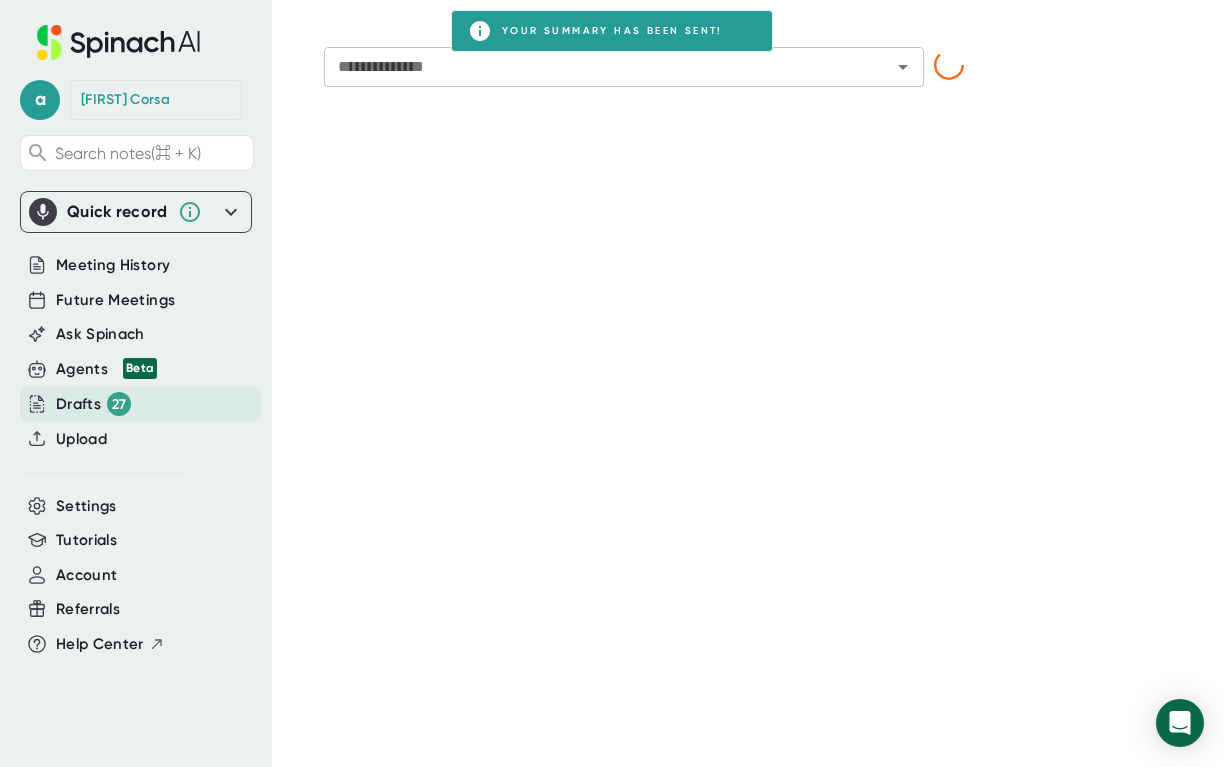 type on "**********" 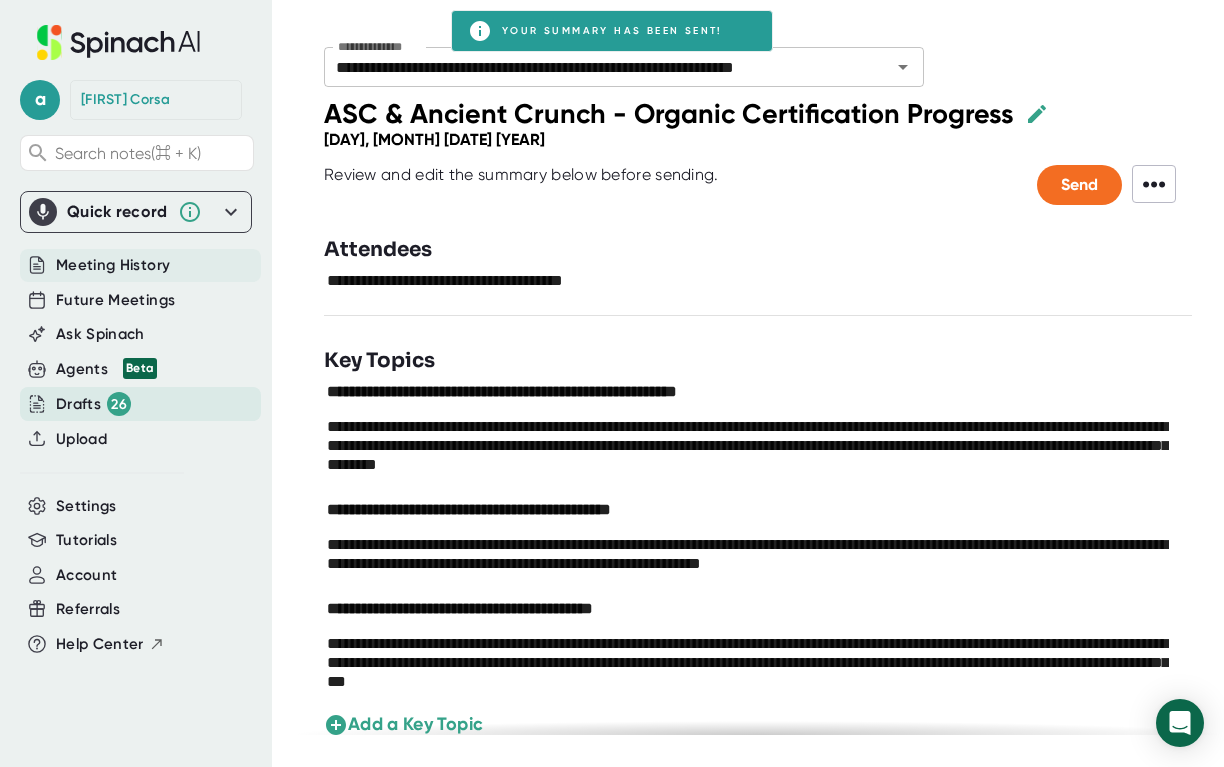 click on "Meeting History" at bounding box center (113, 265) 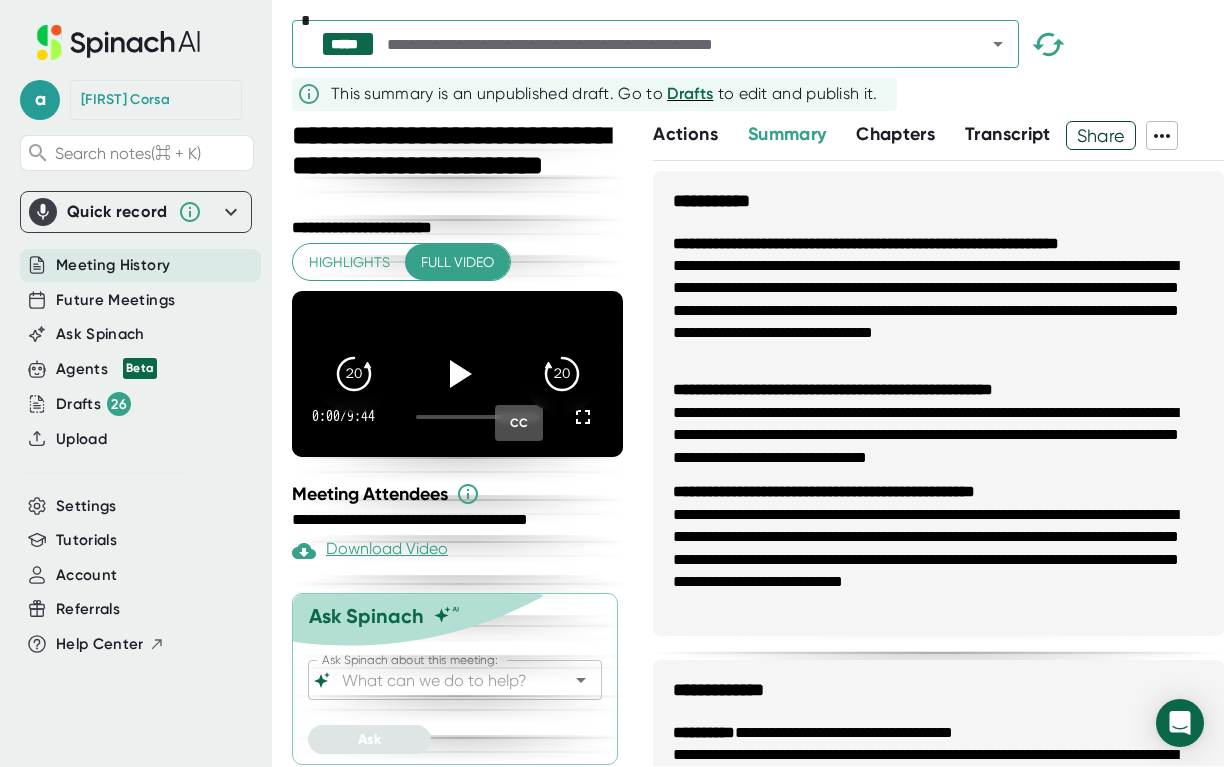 click 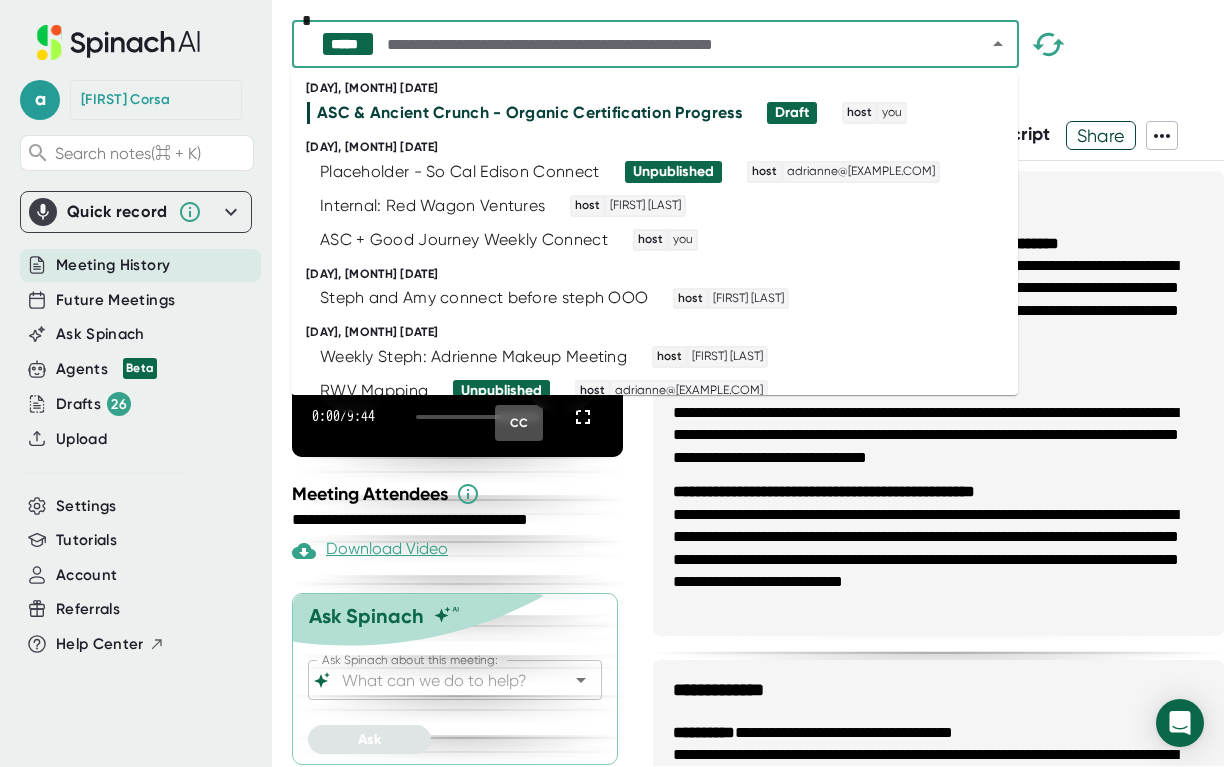 scroll, scrollTop: 0, scrollLeft: 0, axis: both 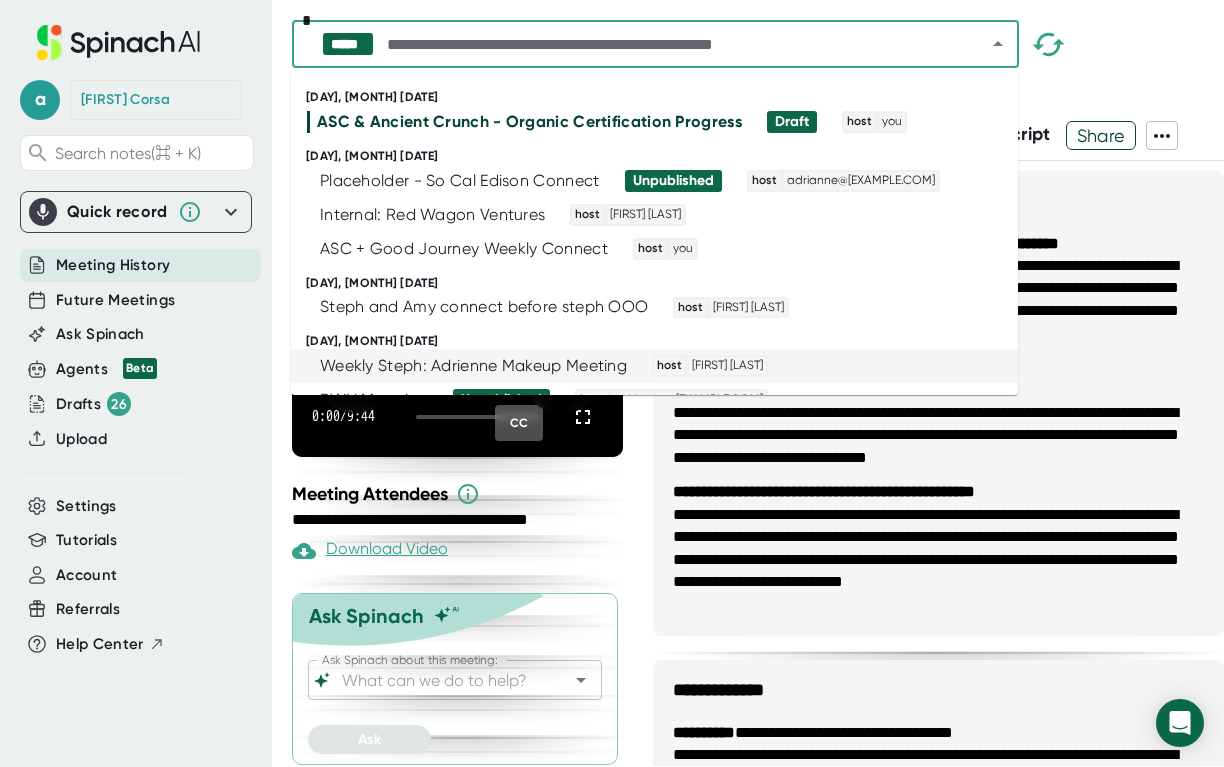 click on "Weekly Steph: Adrienne Makeup Meeting host Stephanie [LAST]" at bounding box center (654, 366) 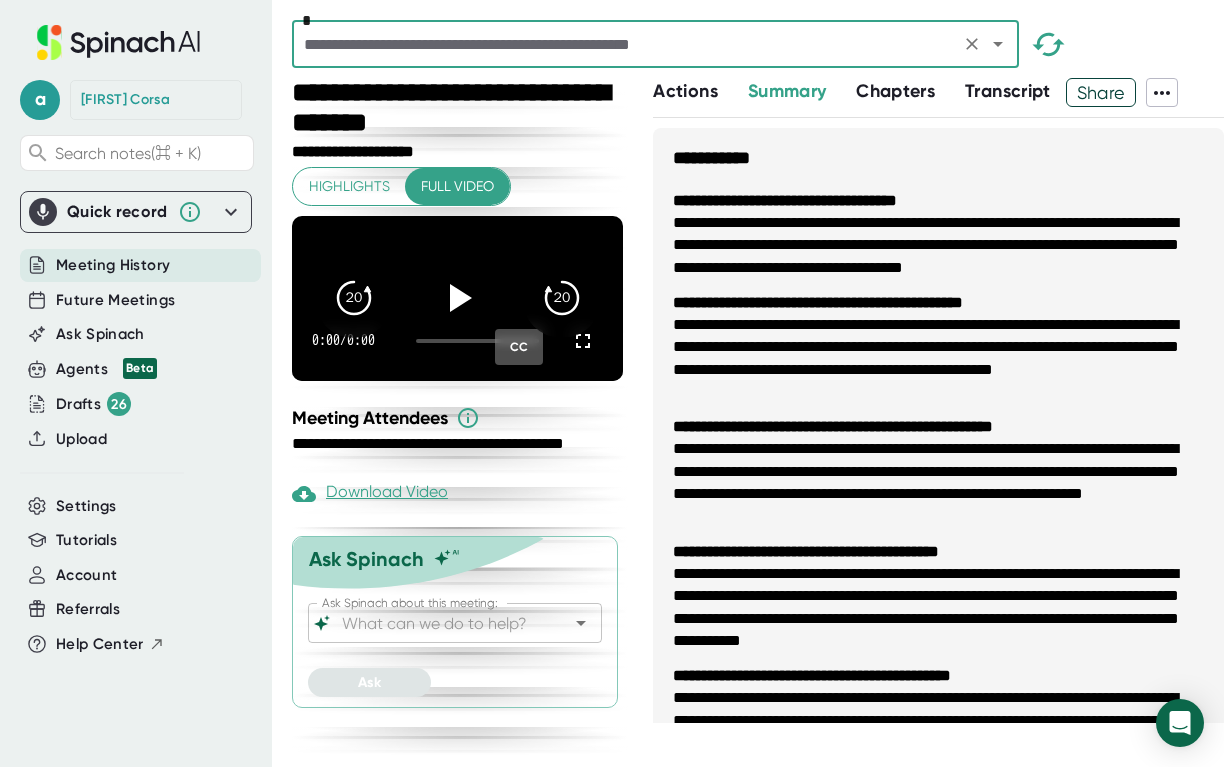 click 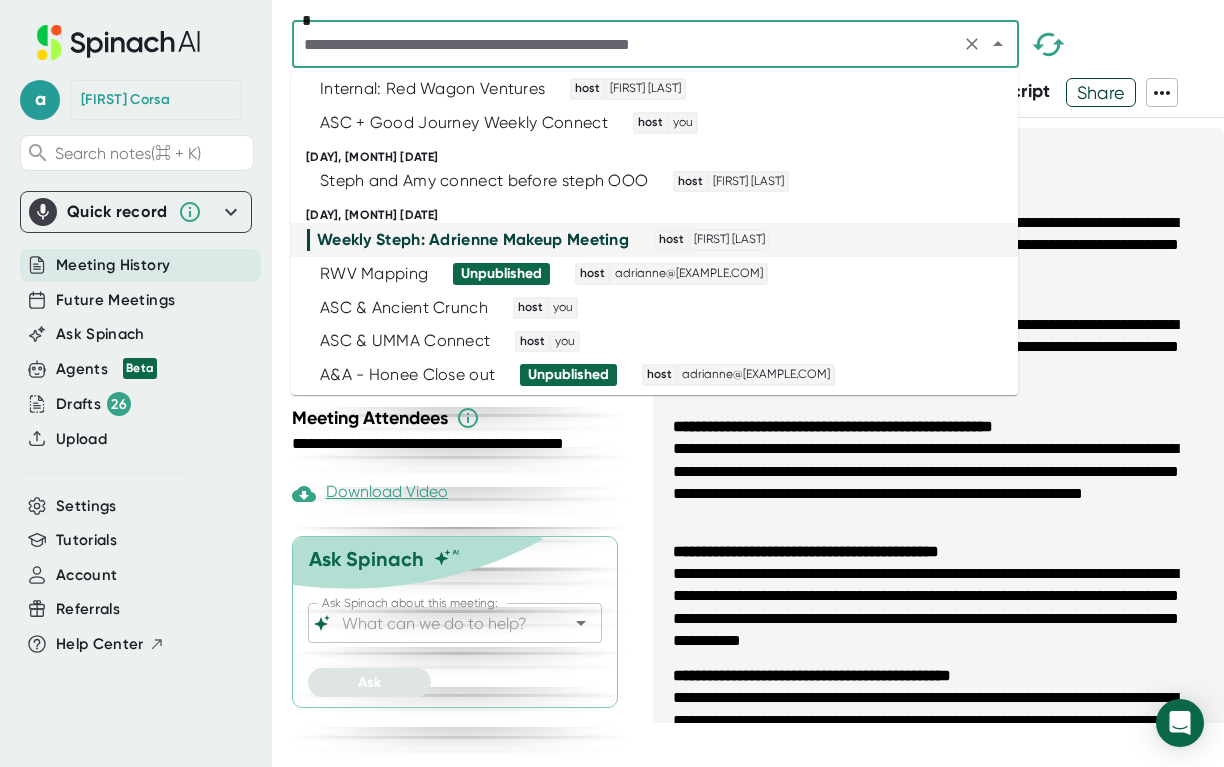 scroll, scrollTop: 130, scrollLeft: 0, axis: vertical 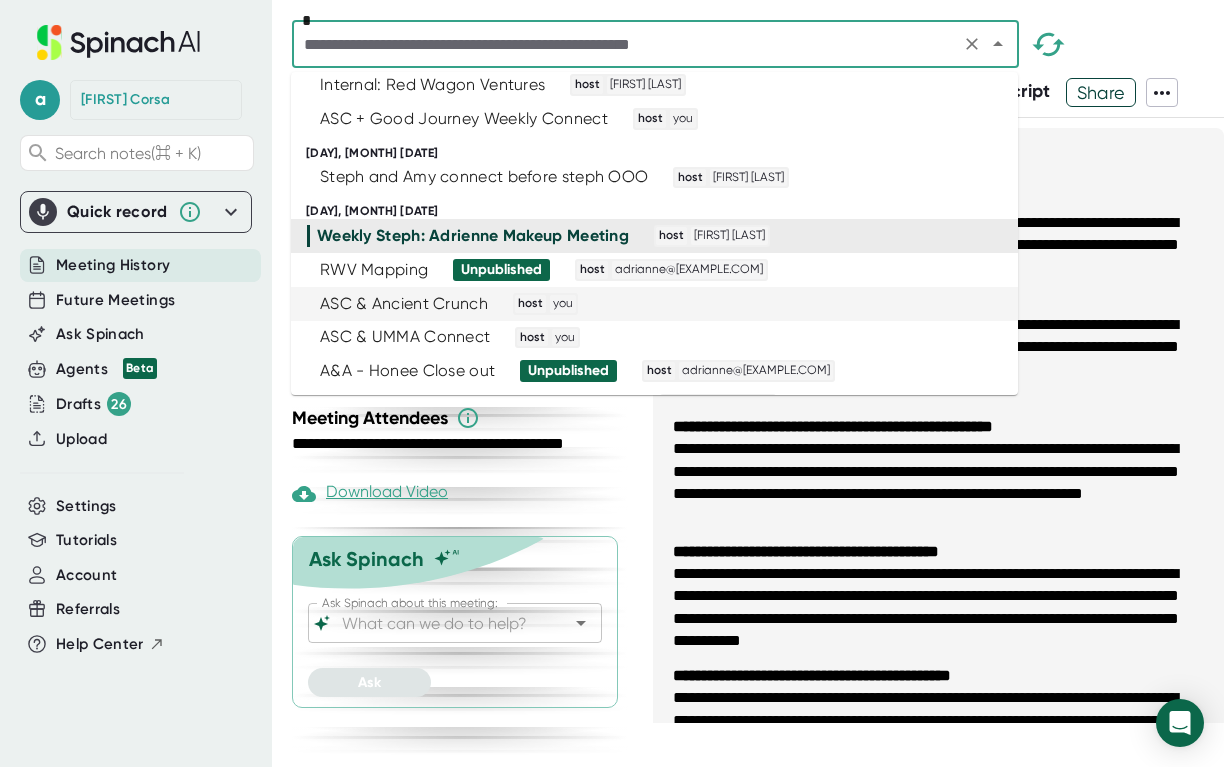 click on "ASC & Ancient Crunch" at bounding box center [404, 304] 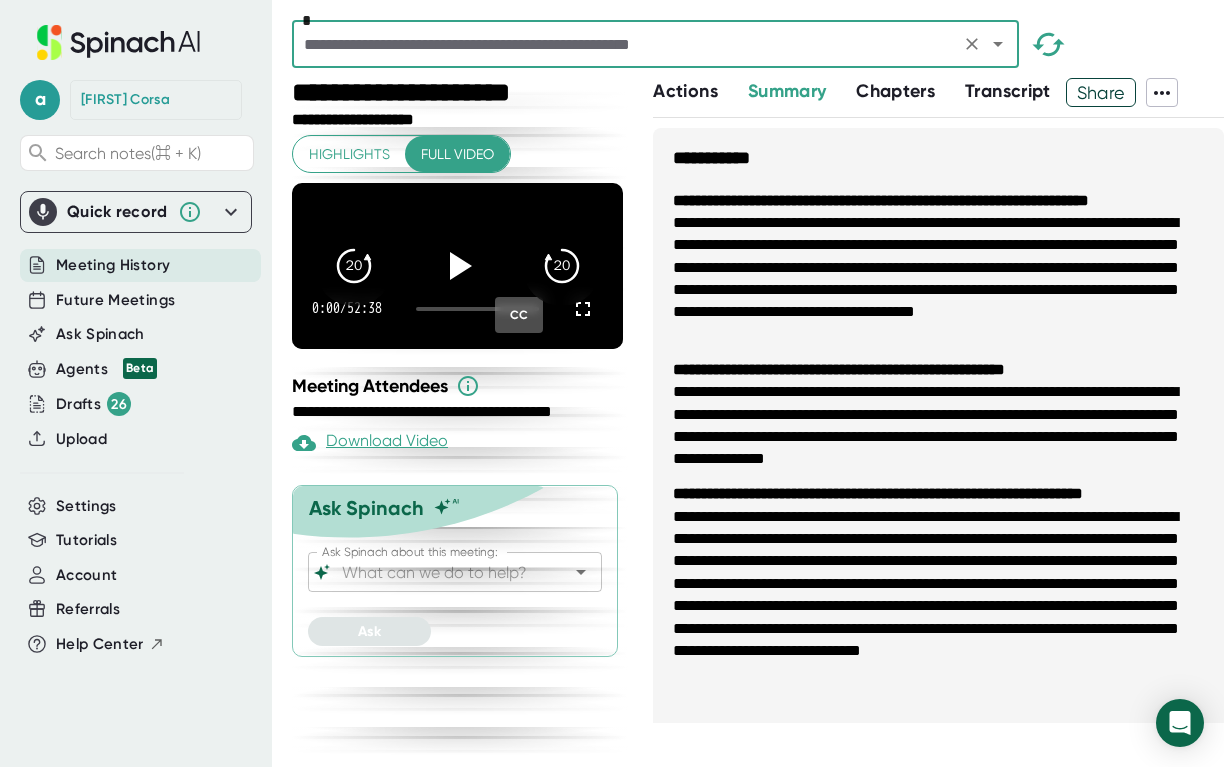click on "Actions" at bounding box center [685, 91] 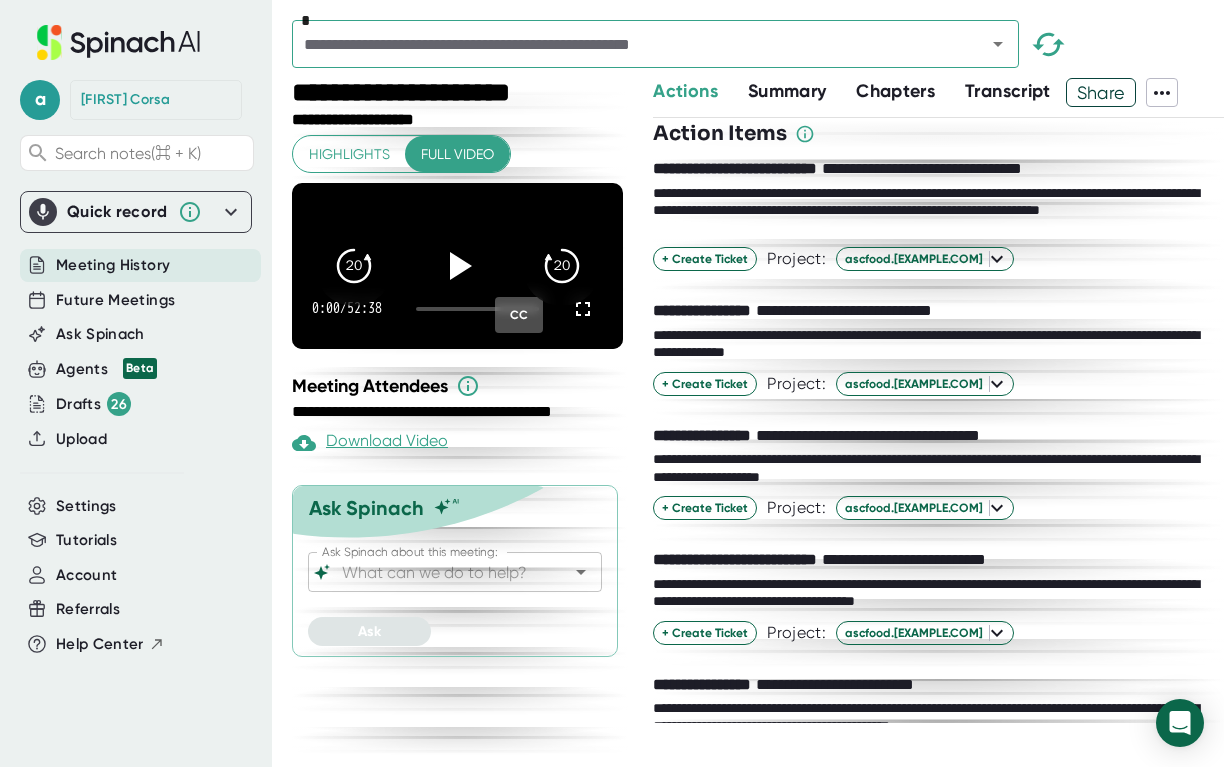 scroll, scrollTop: 0, scrollLeft: 0, axis: both 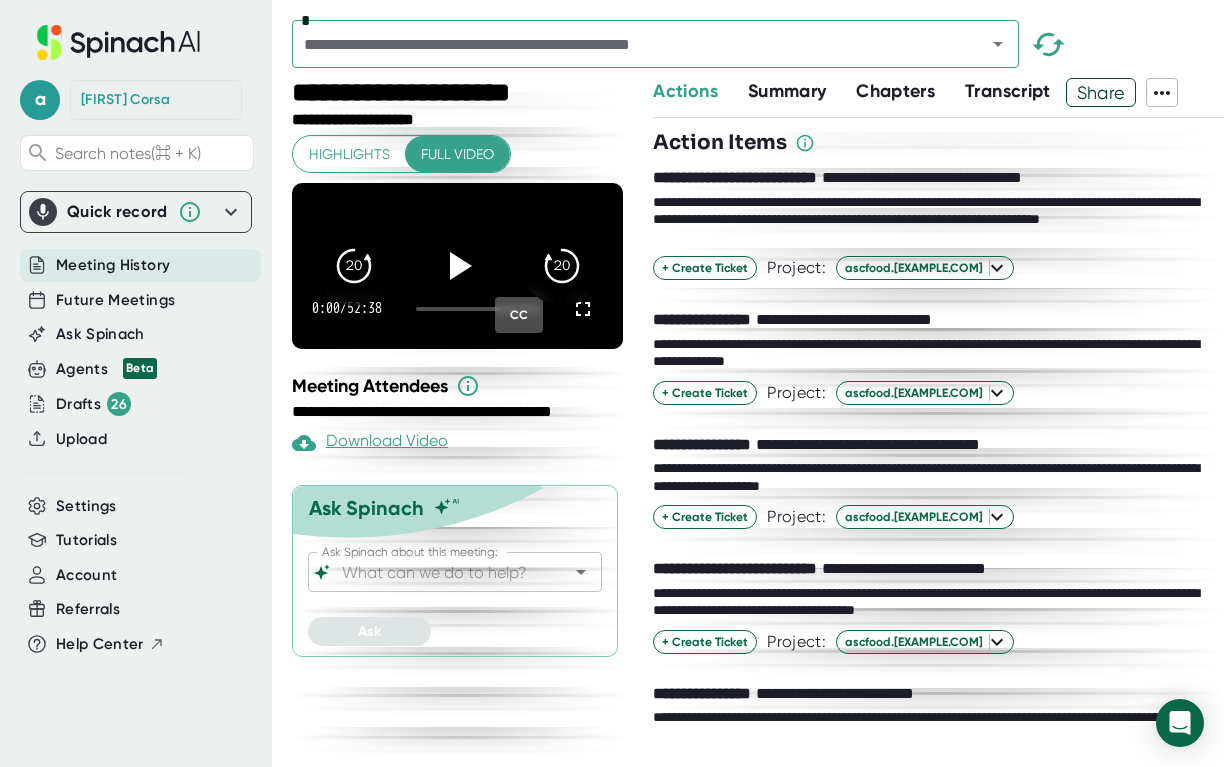 click on "Summary" at bounding box center [787, 91] 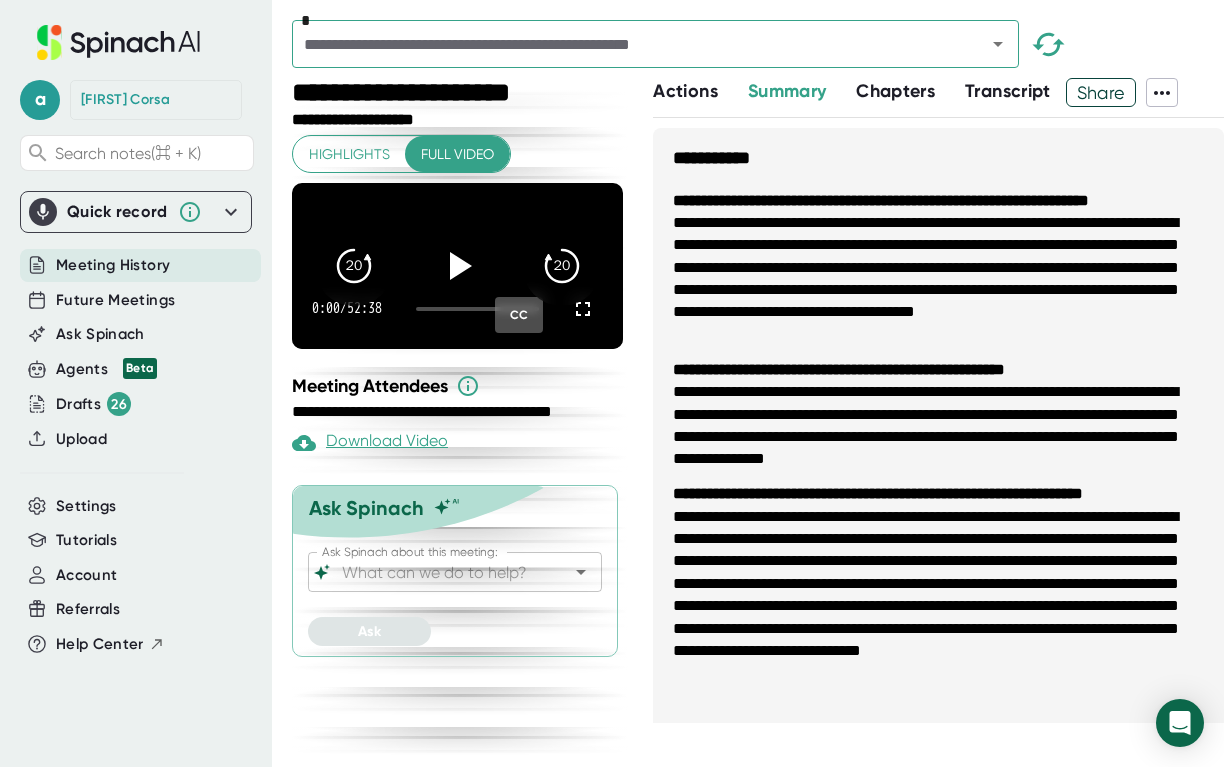 type 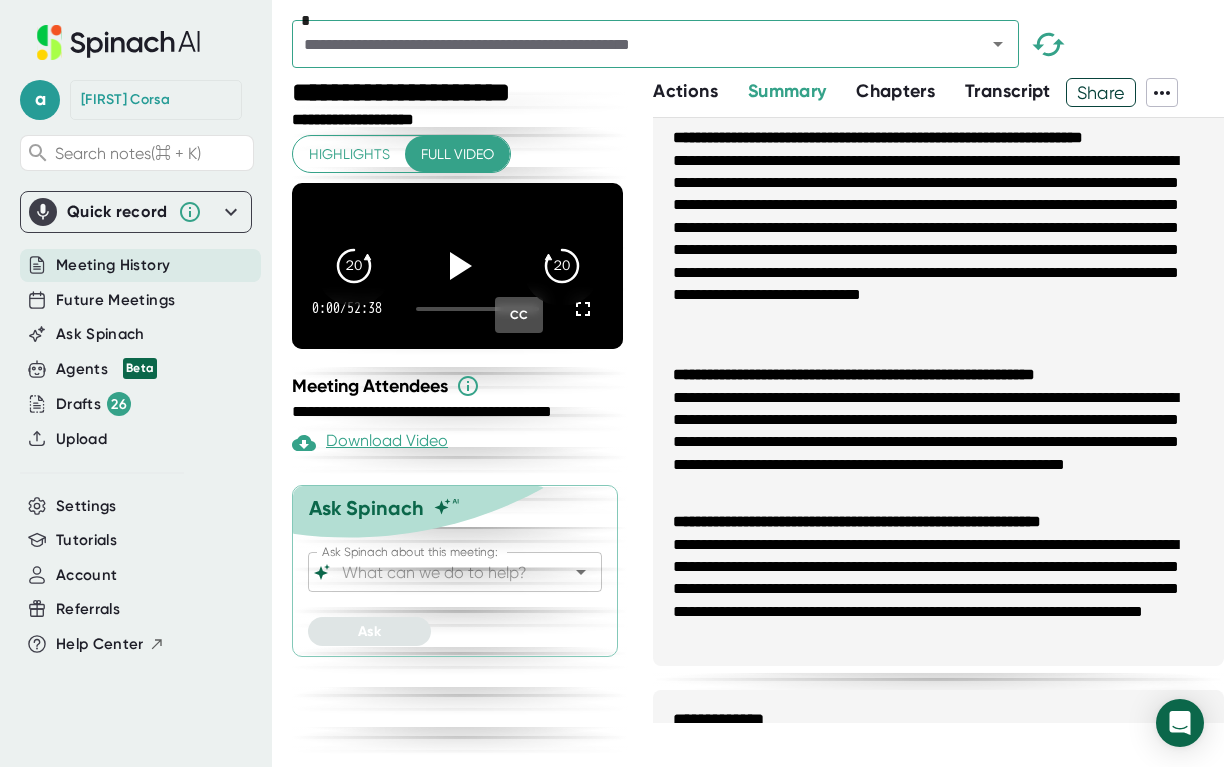 click on "Transcript" at bounding box center [1008, 91] 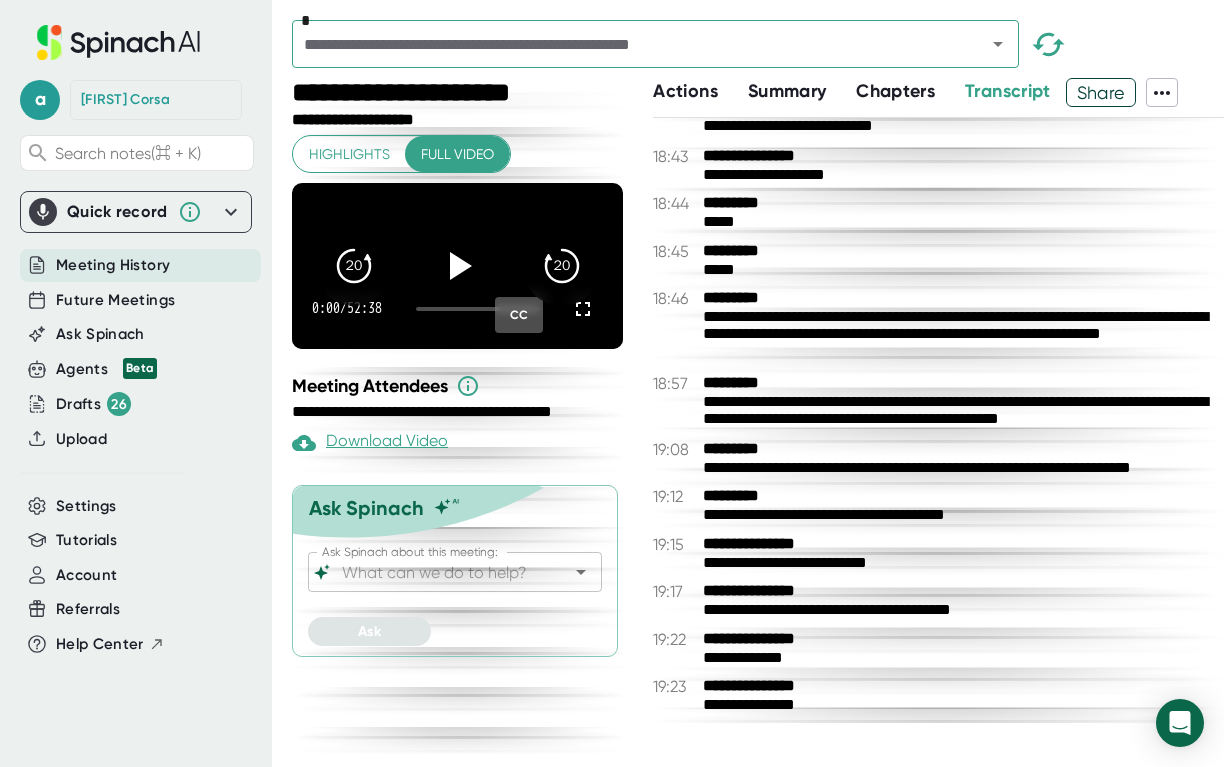 scroll, scrollTop: 15283, scrollLeft: 0, axis: vertical 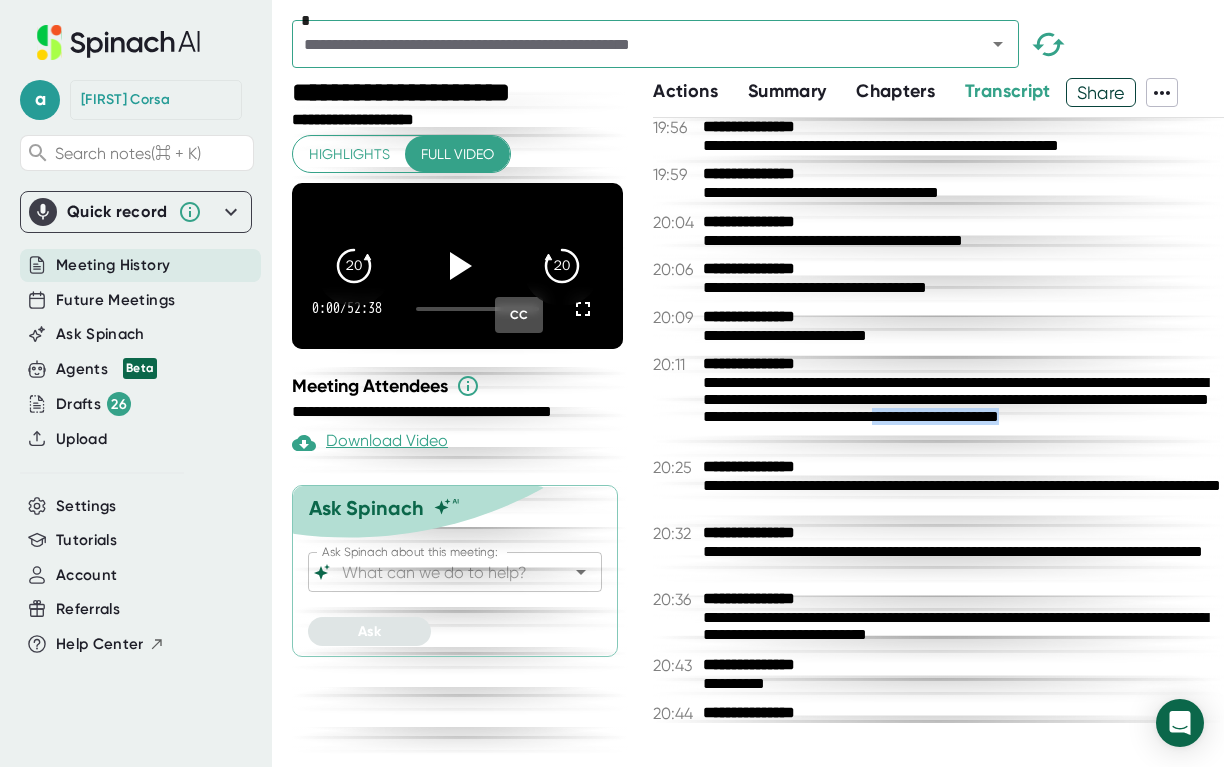 drag, startPoint x: 706, startPoint y: 436, endPoint x: 868, endPoint y: 439, distance: 162.02777 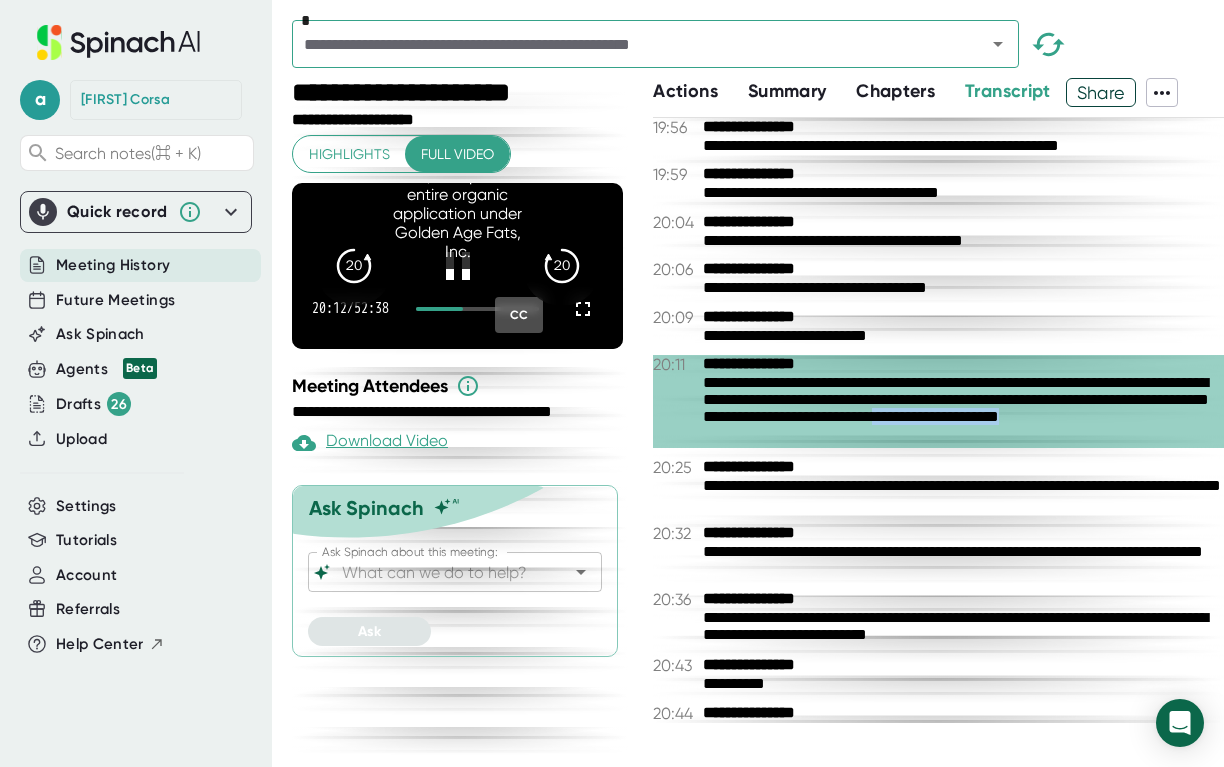 copy on "**********" 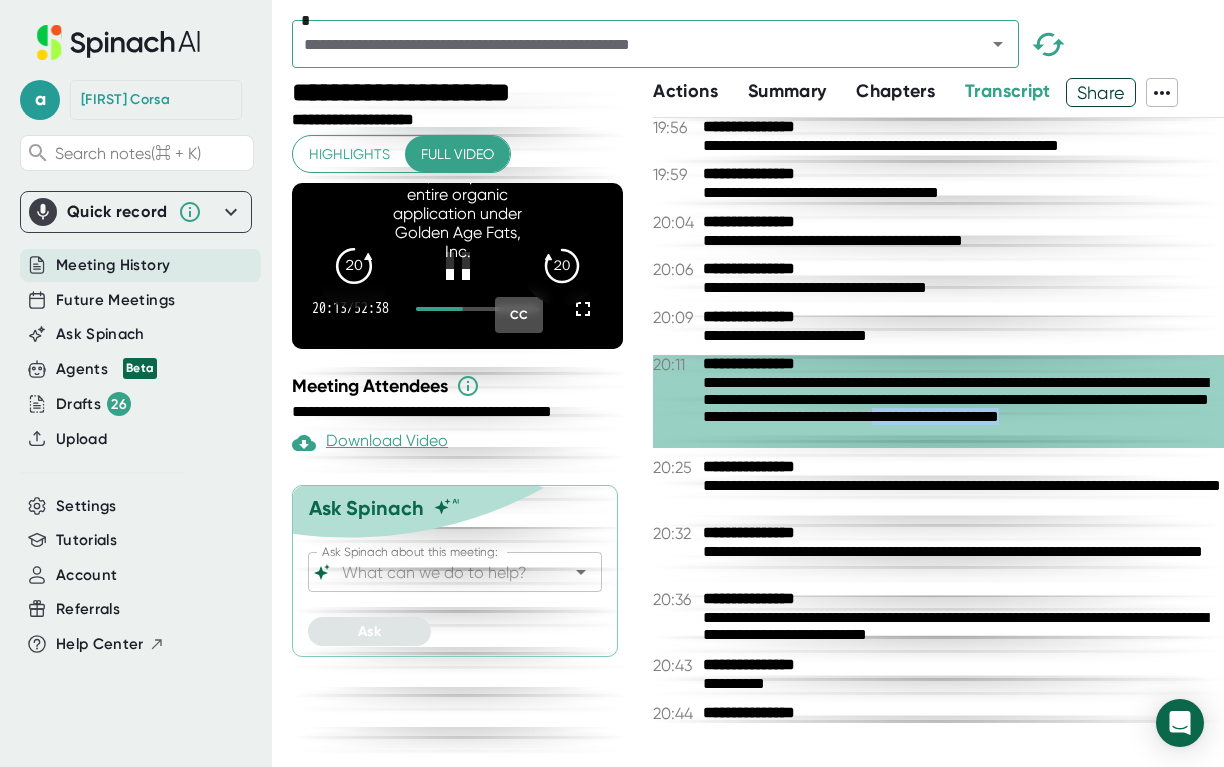 click on "20" 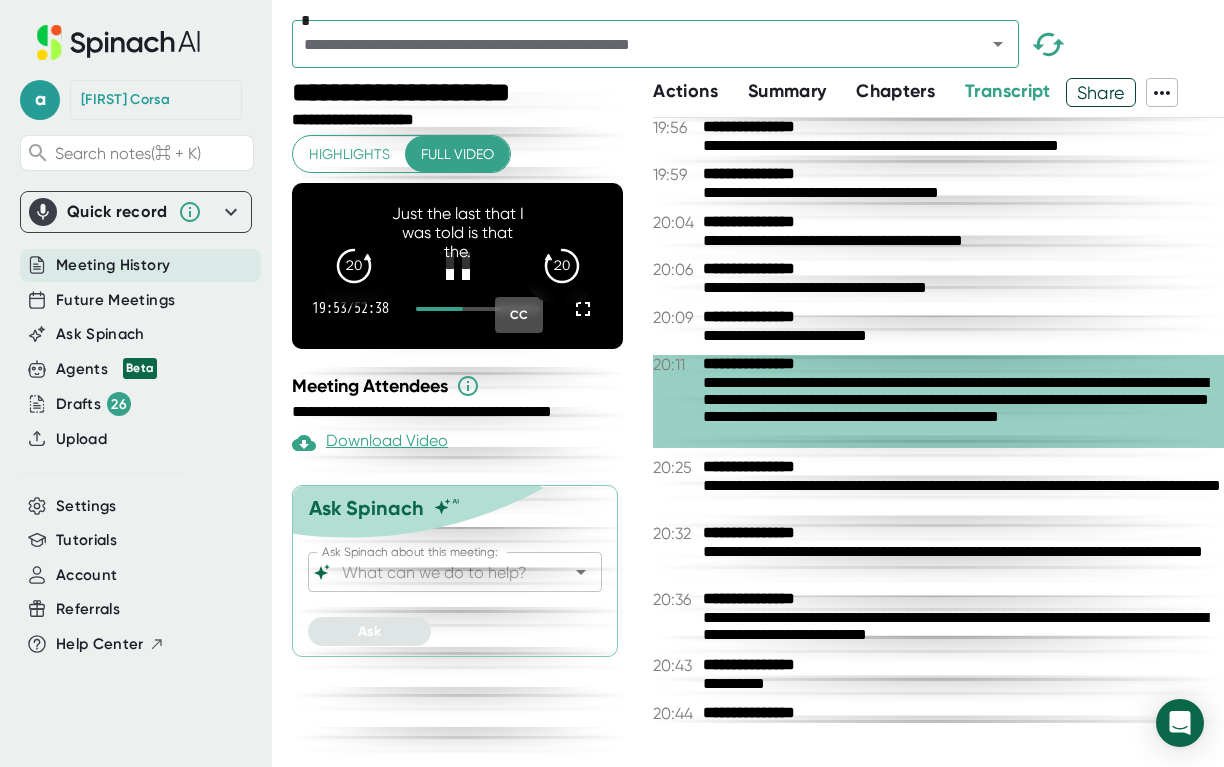 click on "Just the last that I was told is that the." at bounding box center (458, 232) 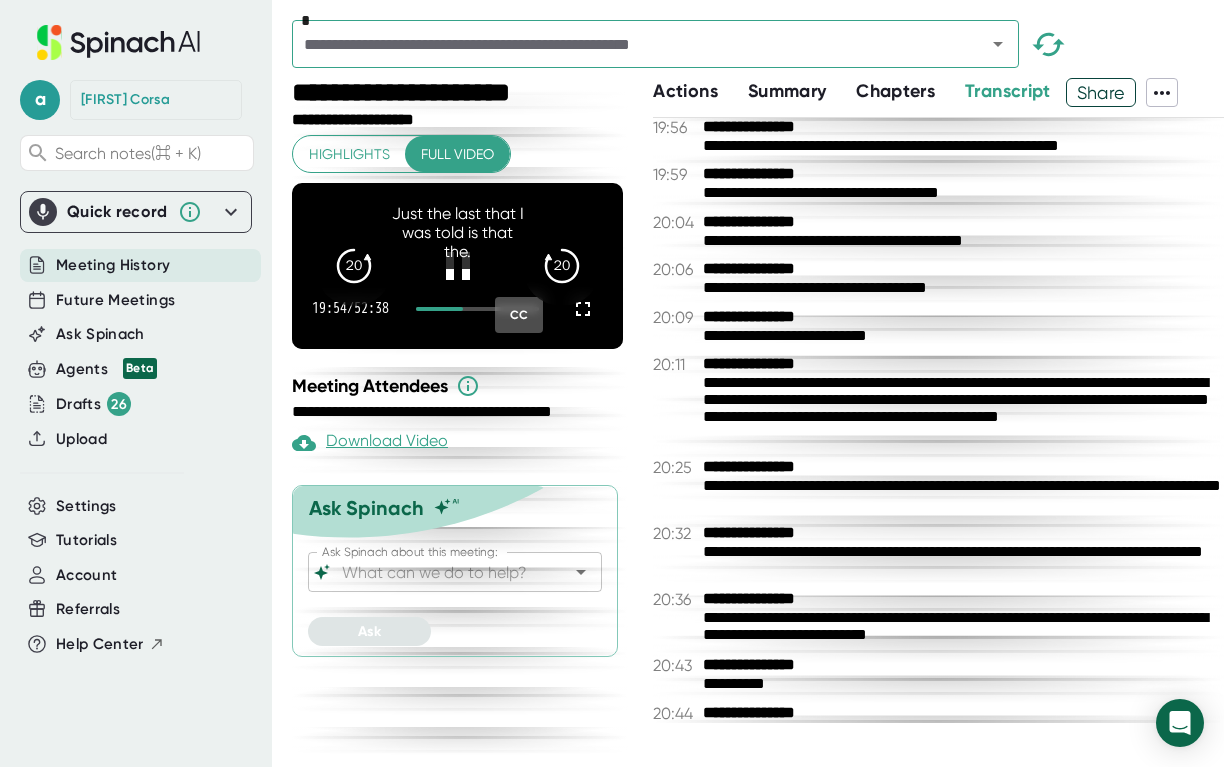 click on "Just the last that I was told is that the." at bounding box center (458, 232) 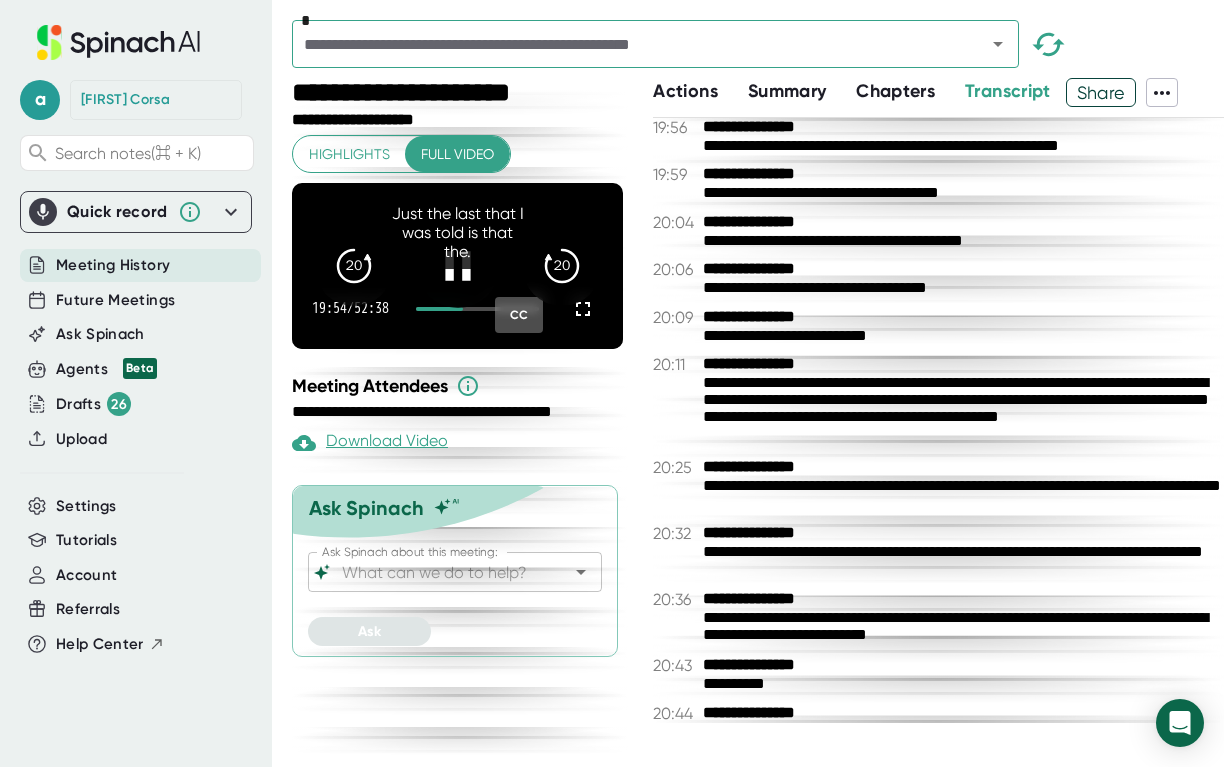 click at bounding box center (458, 266) 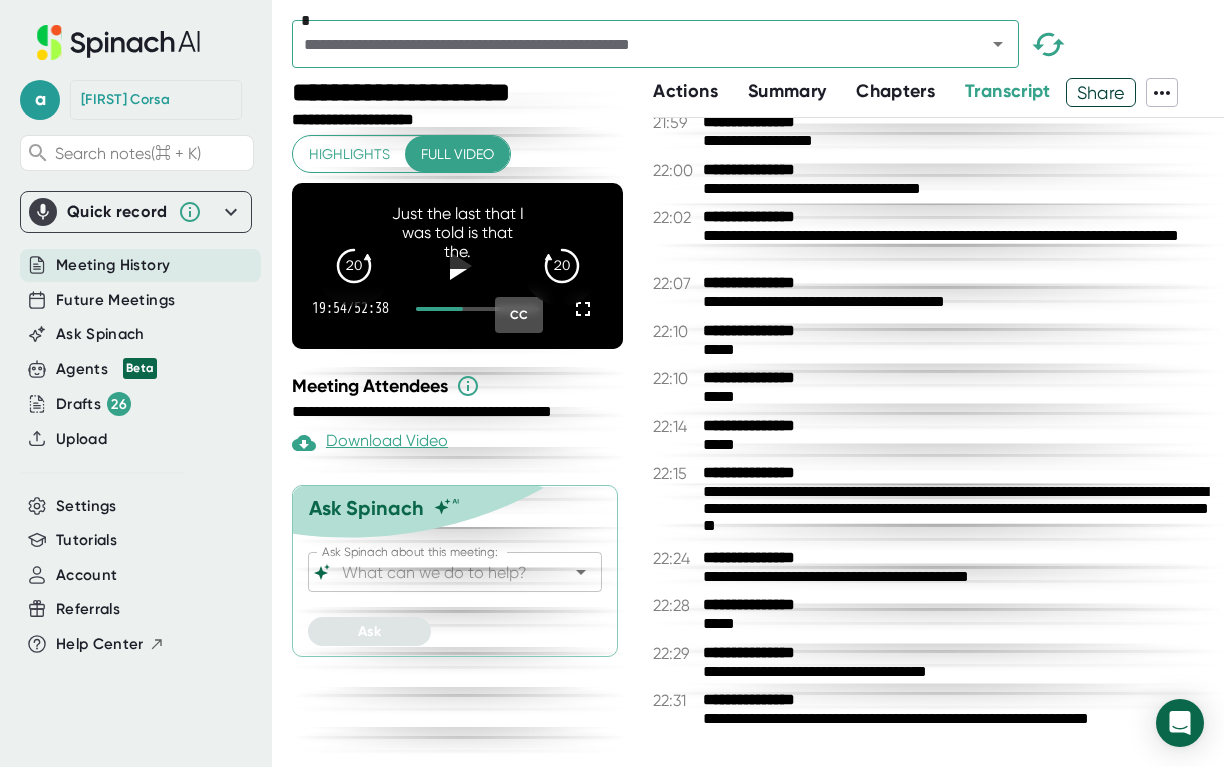 scroll, scrollTop: 17307, scrollLeft: 0, axis: vertical 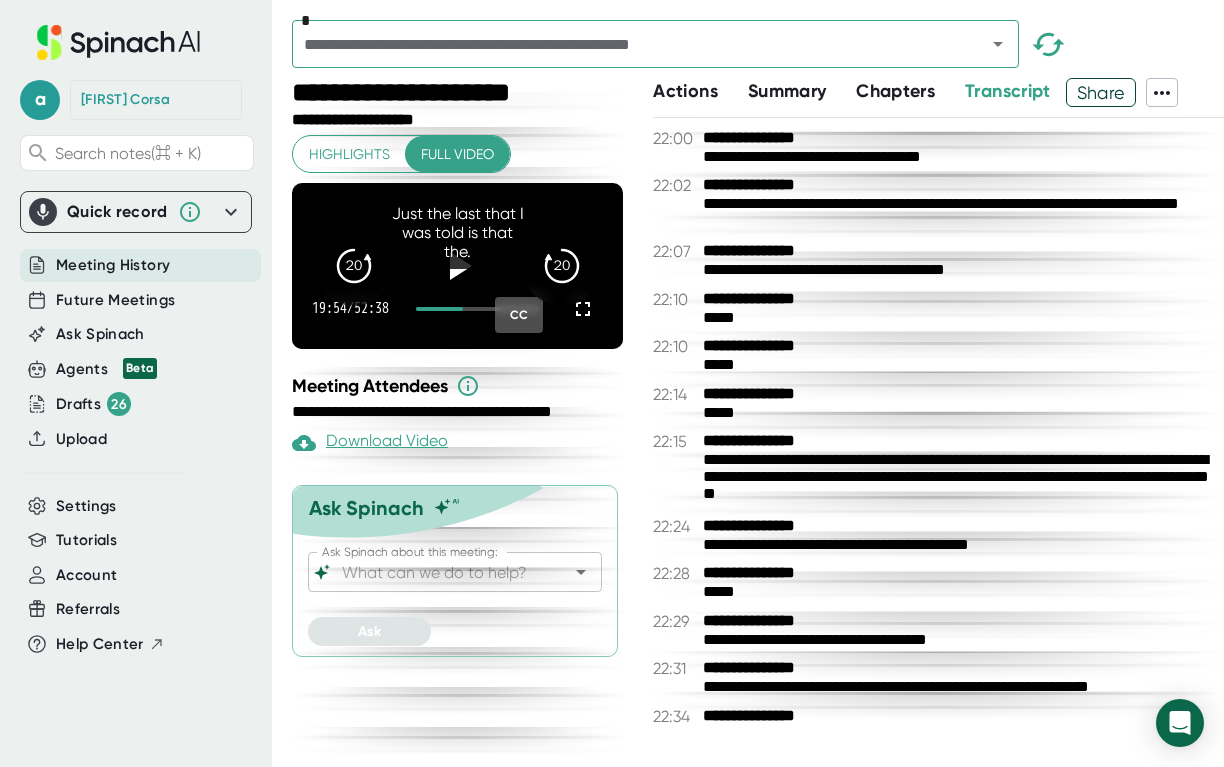 click on "**********" at bounding box center (963, 479) 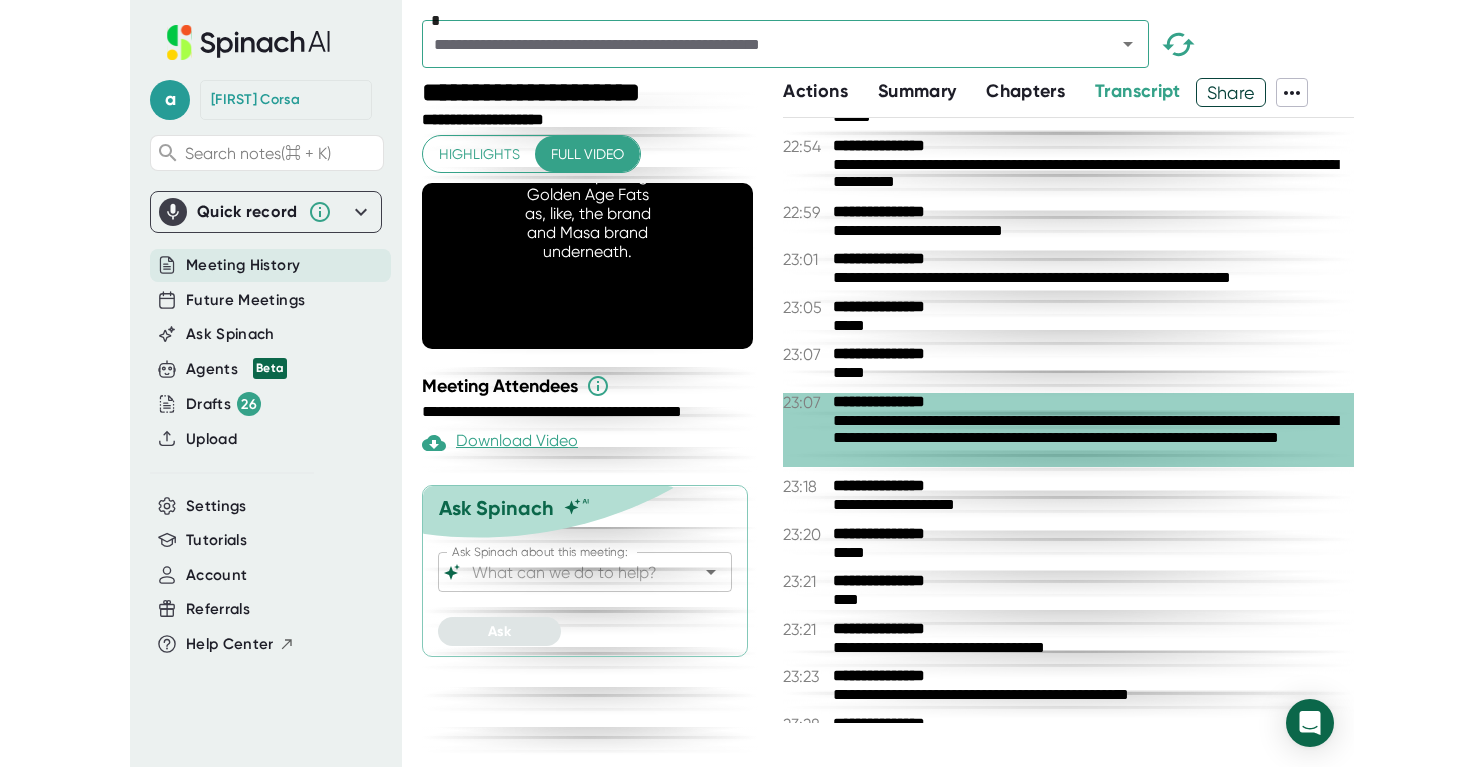 scroll, scrollTop: 18259, scrollLeft: 0, axis: vertical 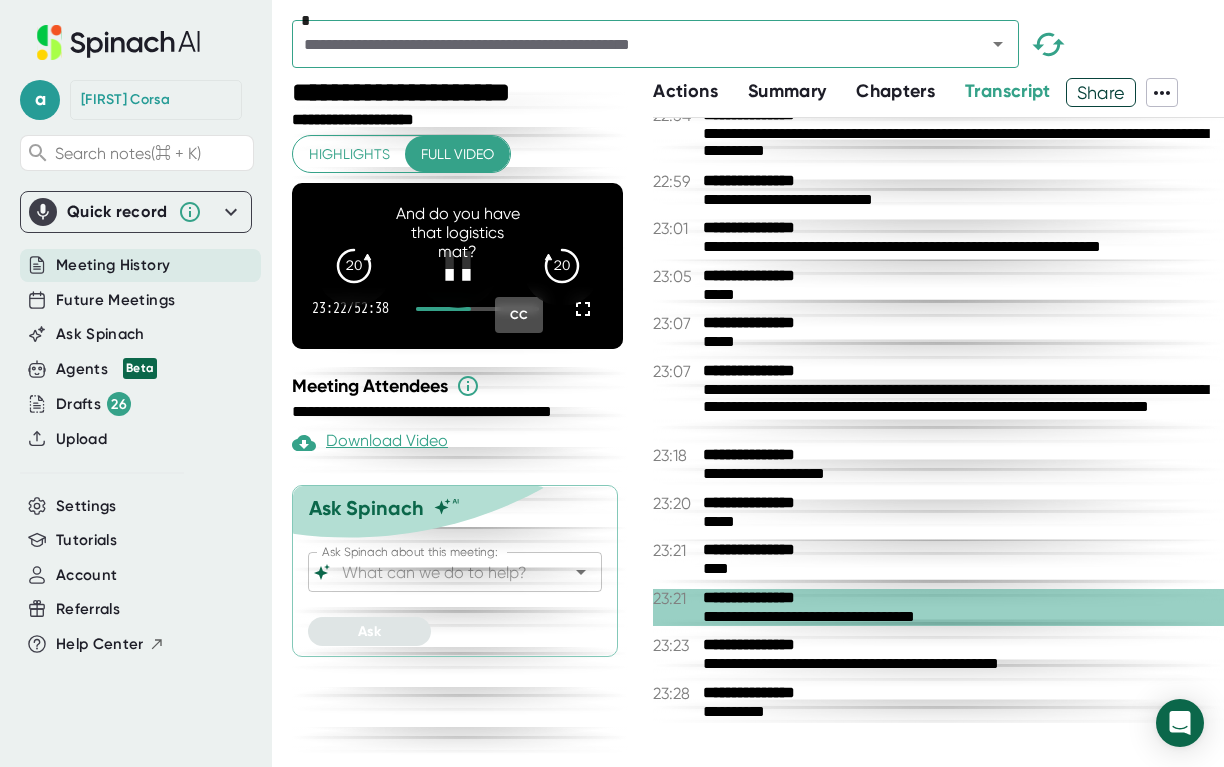 click at bounding box center (458, 266) 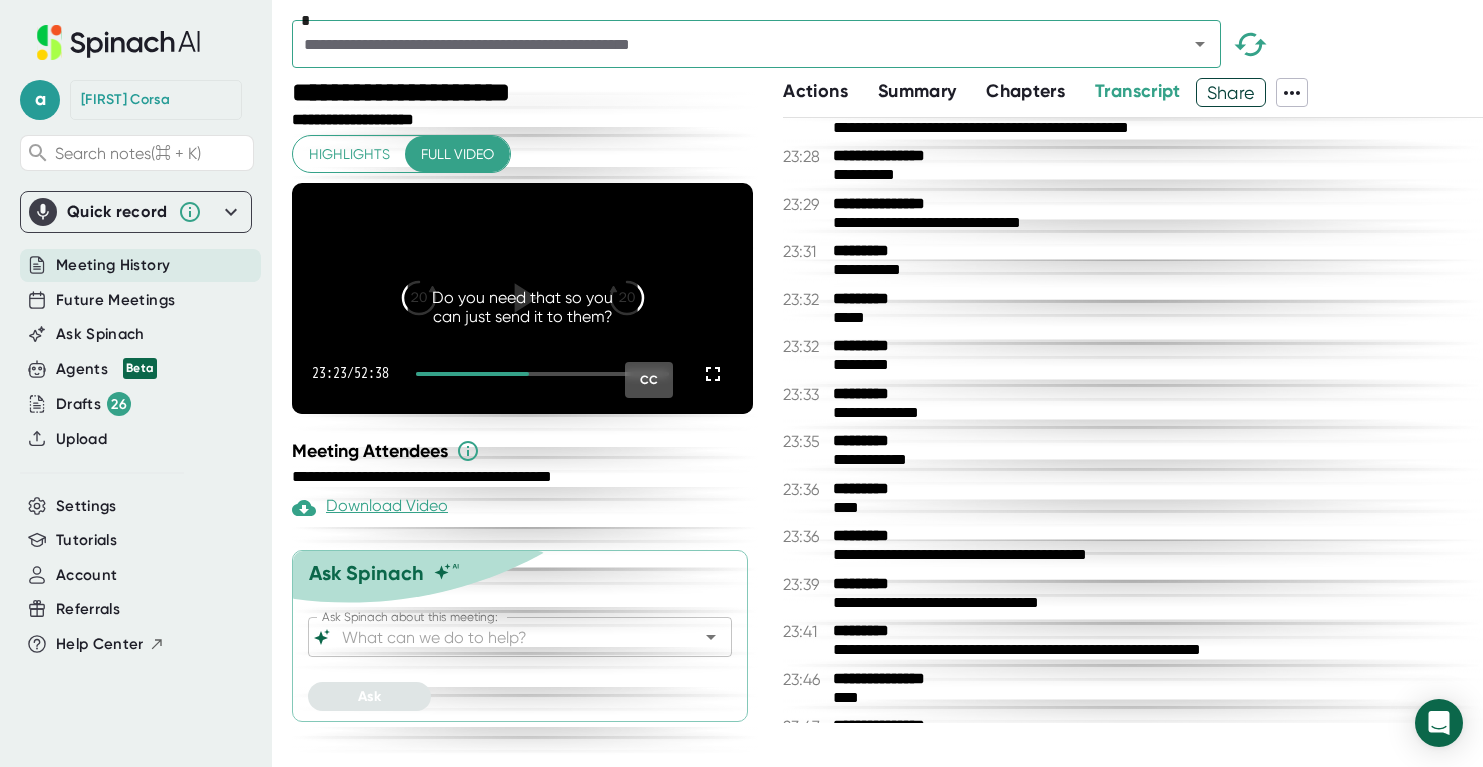 scroll, scrollTop: 17741, scrollLeft: 0, axis: vertical 